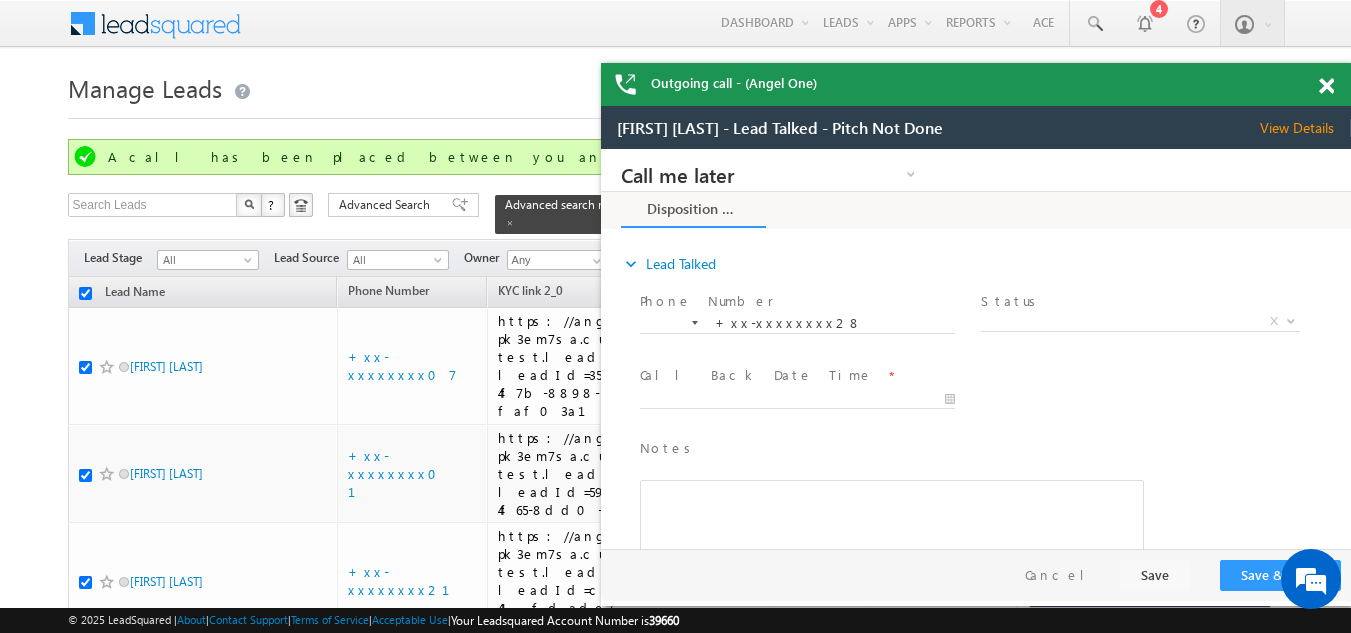 scroll, scrollTop: 870, scrollLeft: 0, axis: vertical 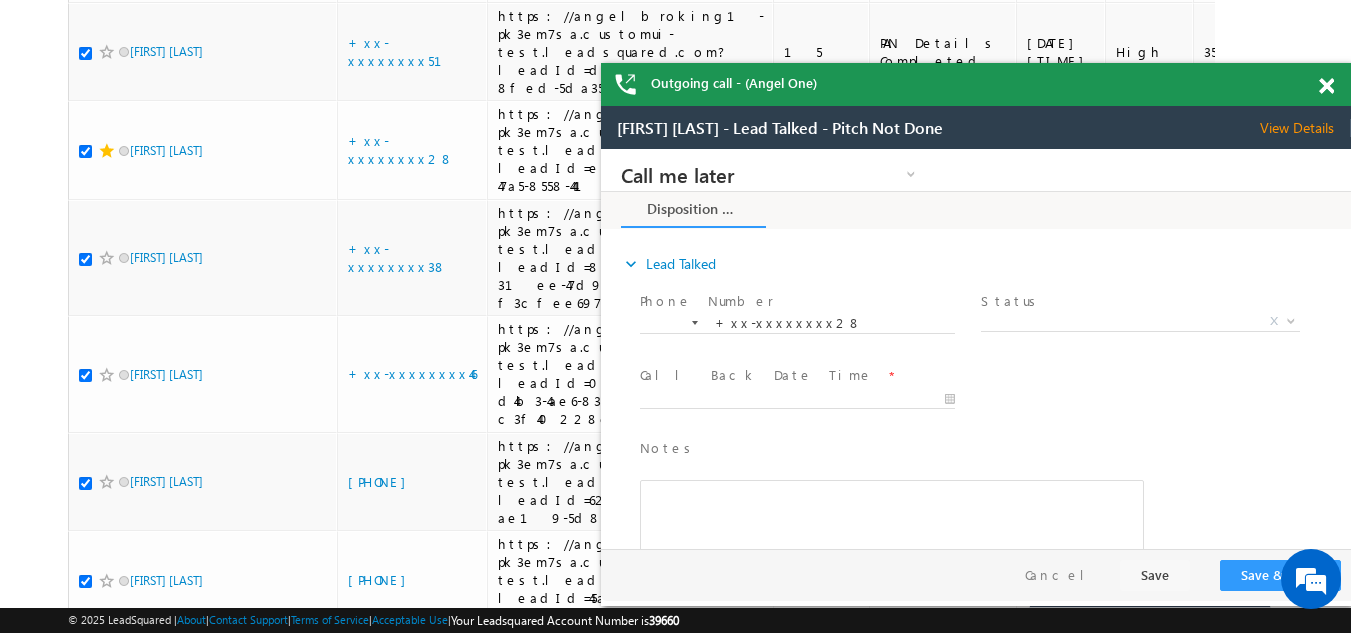 click at bounding box center [1326, 86] 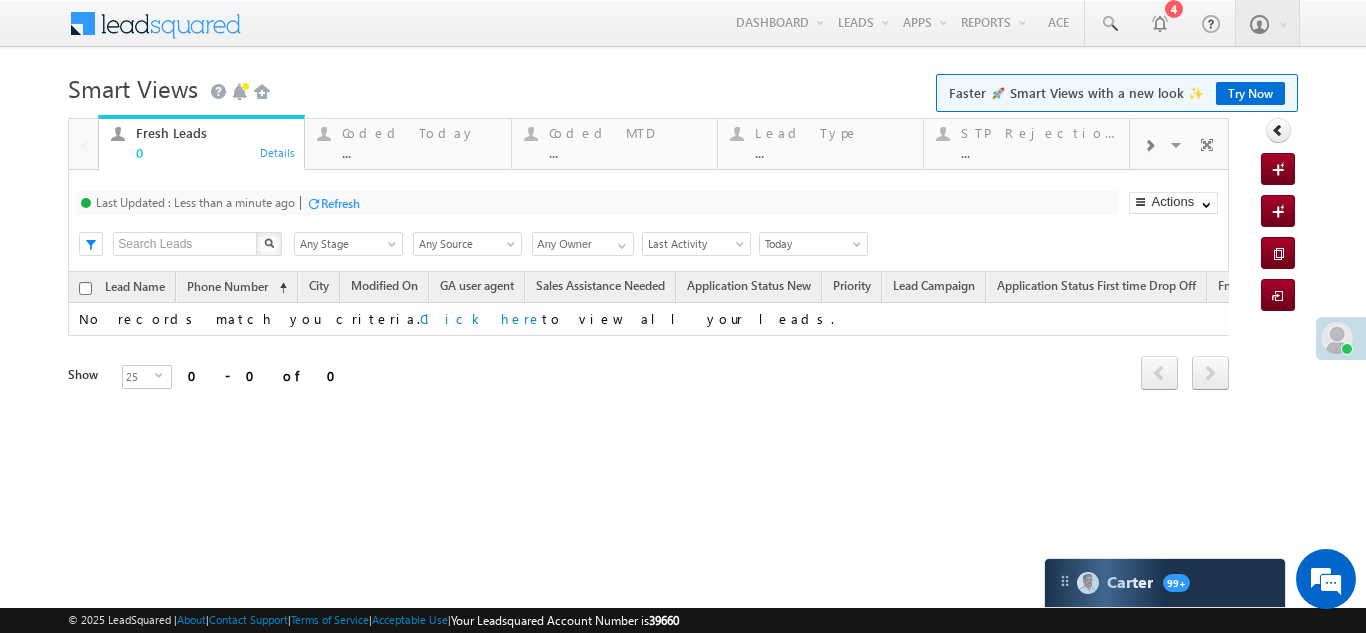 scroll, scrollTop: 0, scrollLeft: 0, axis: both 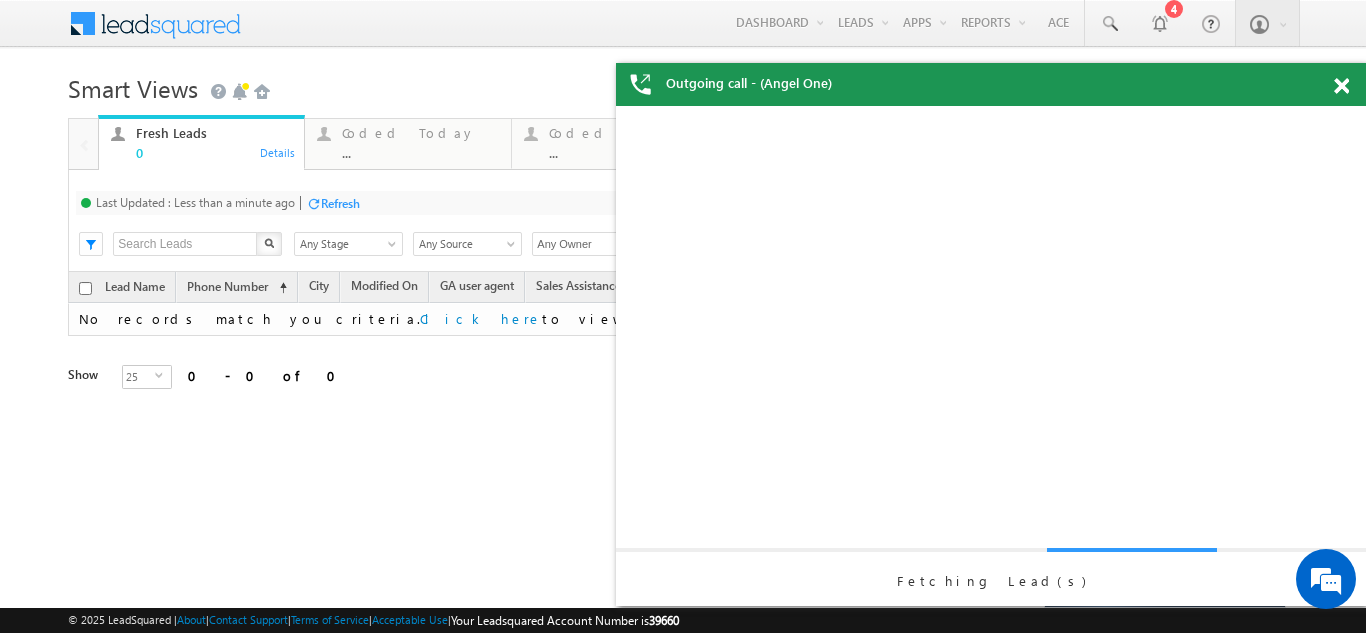 click on "Refresh" at bounding box center (340, 203) 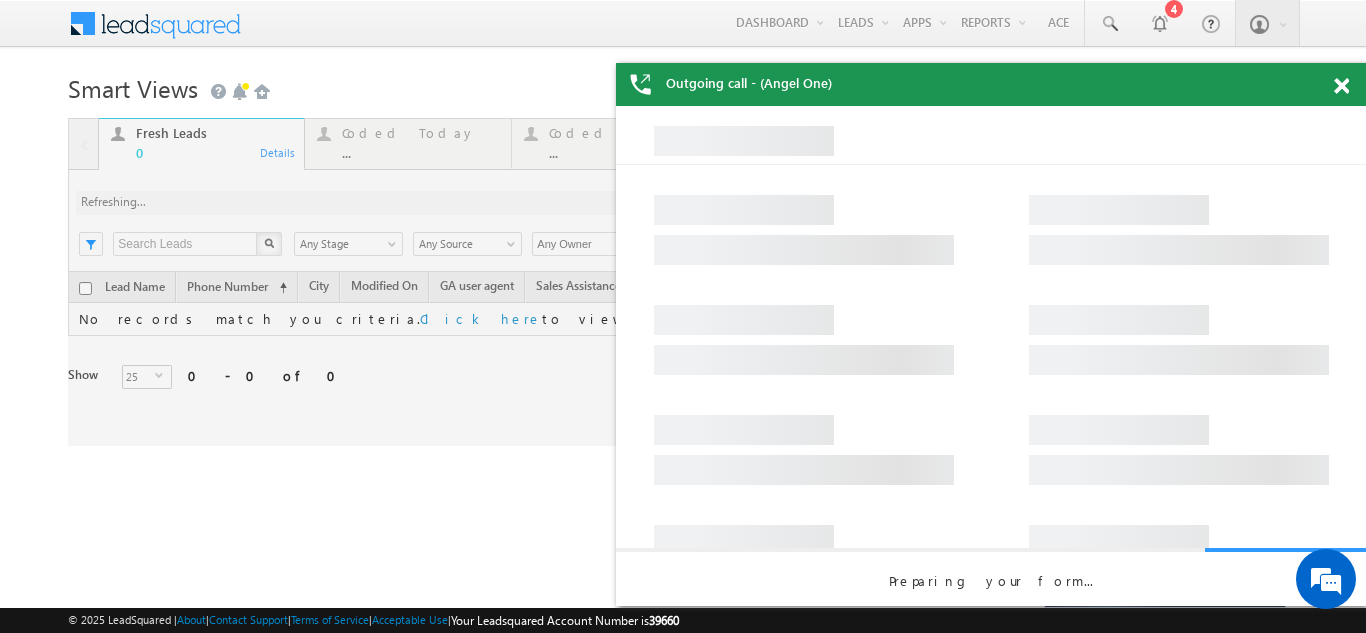 click at bounding box center [648, 282] 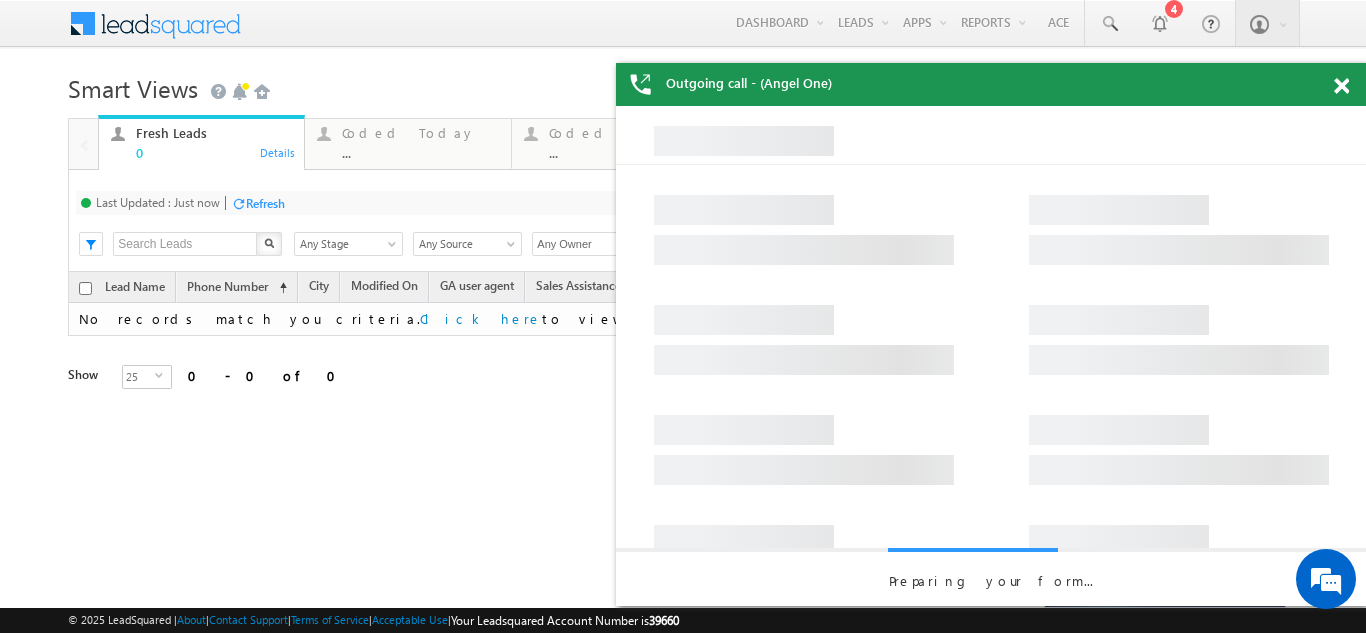 click on "Coded Today" at bounding box center [420, 133] 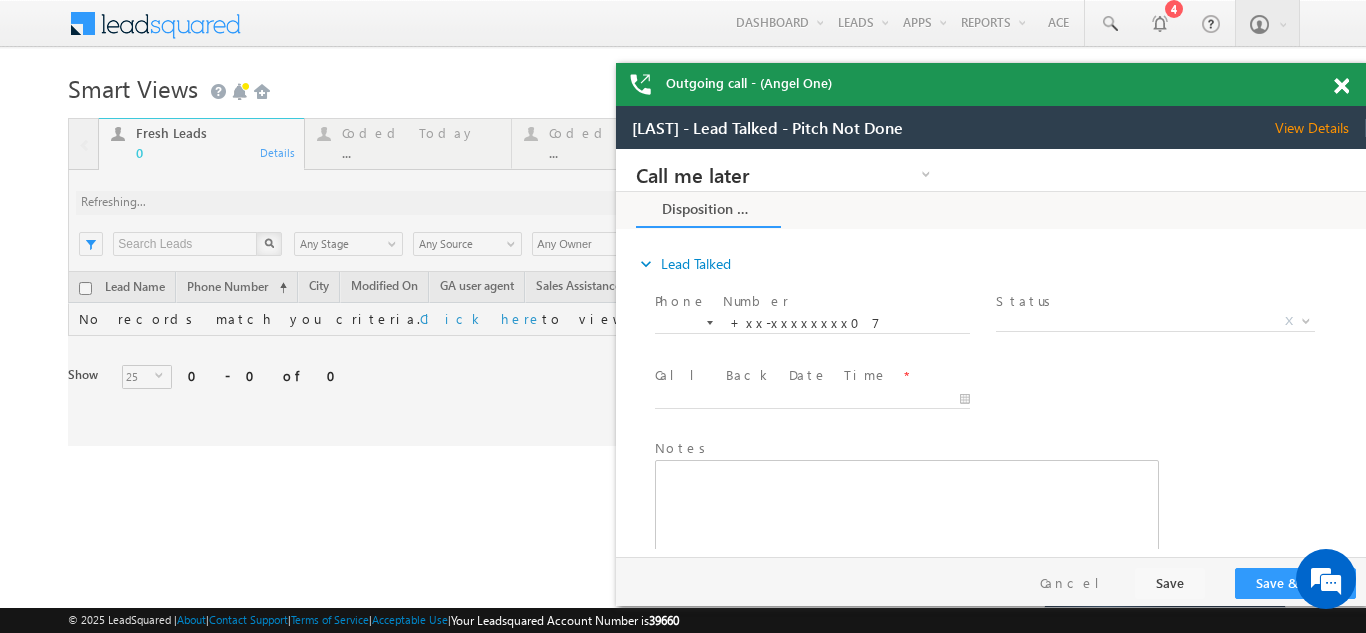 click at bounding box center (648, 282) 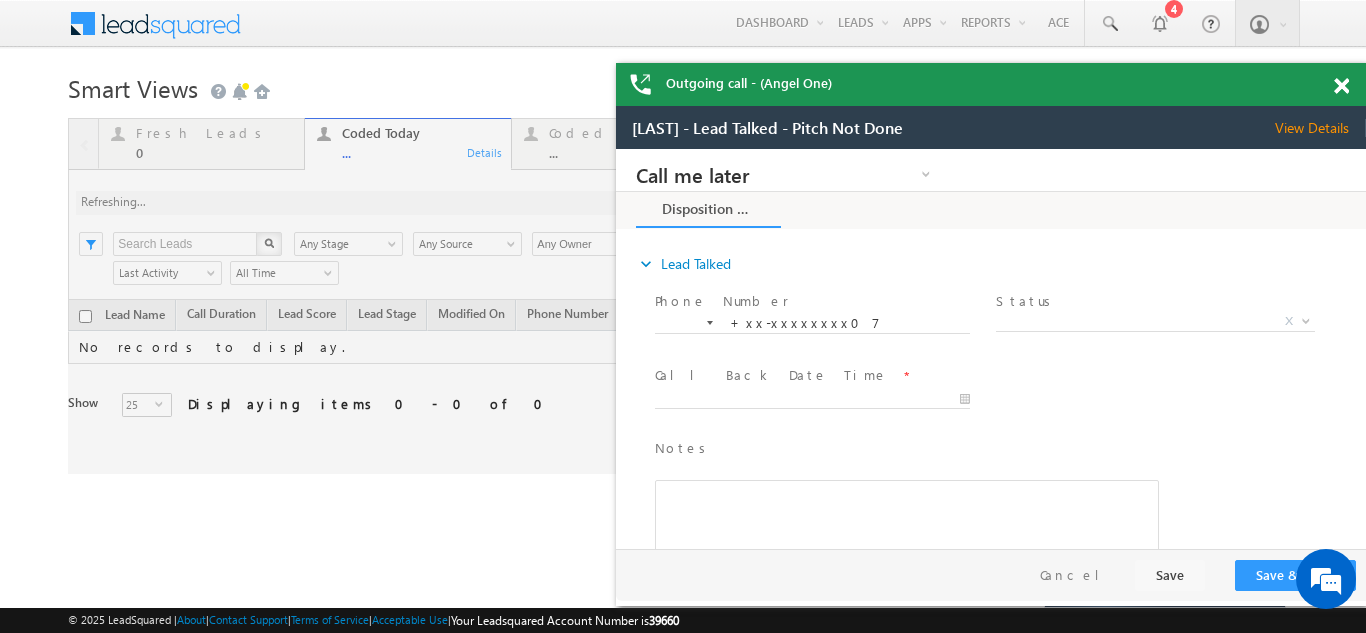 scroll, scrollTop: 0, scrollLeft: 0, axis: both 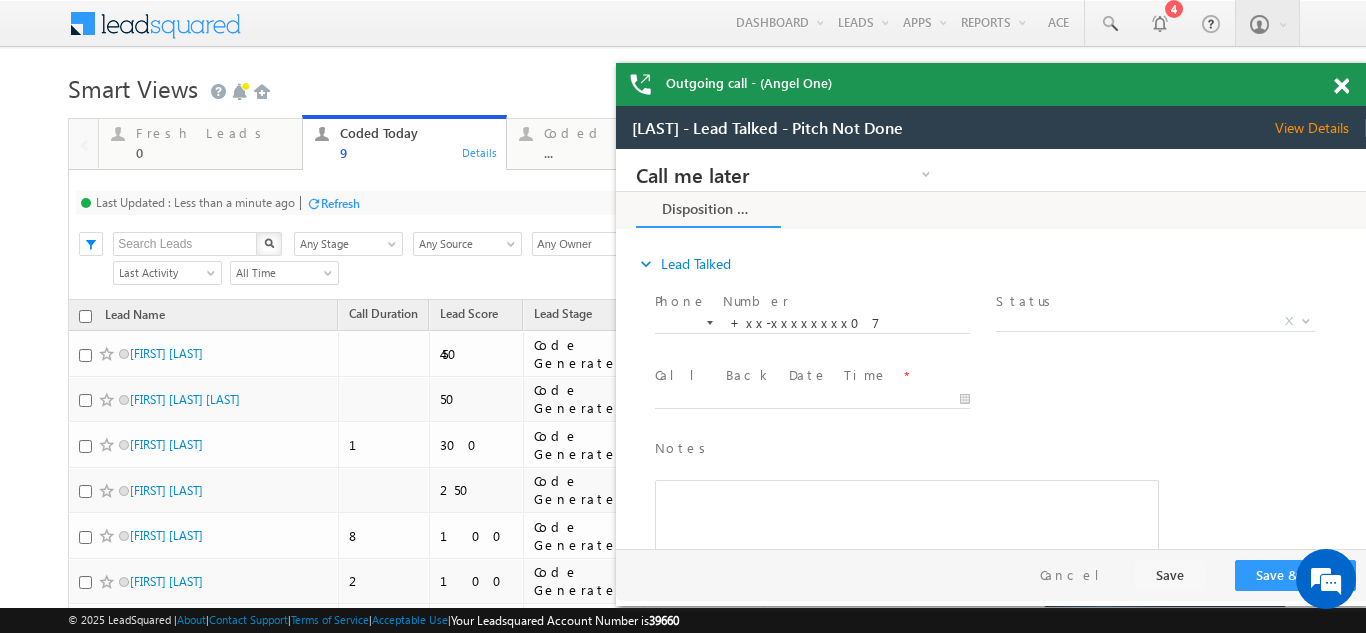 click at bounding box center (1341, 86) 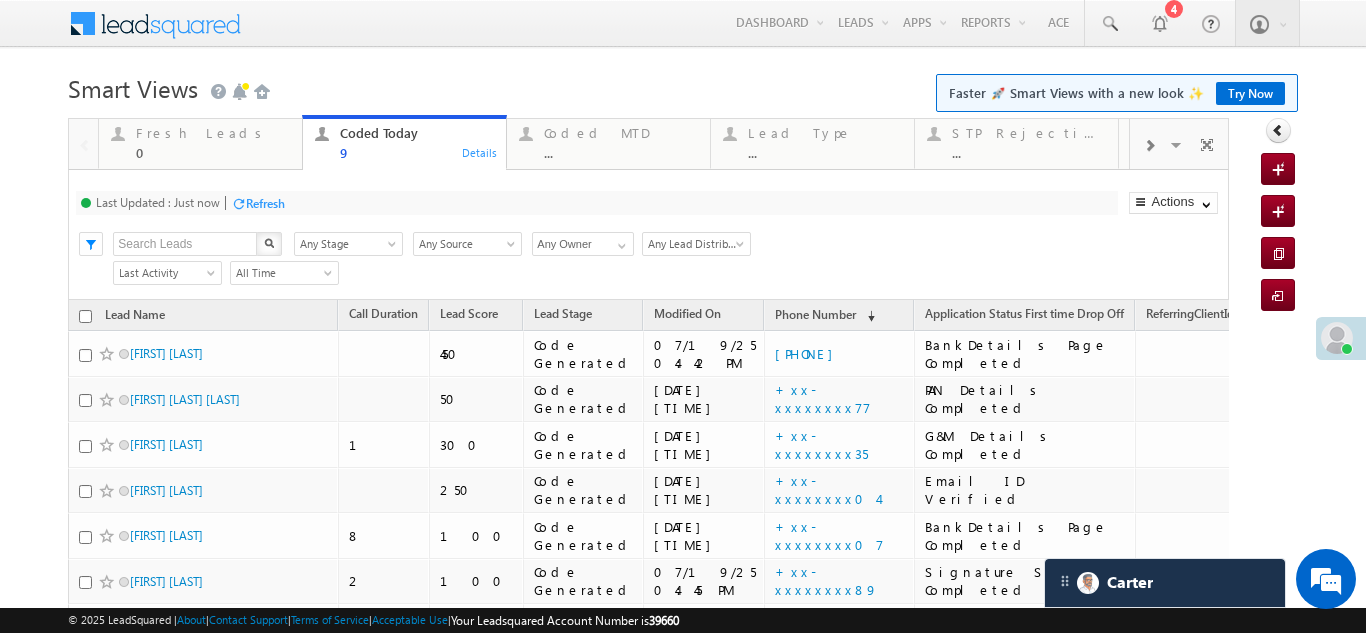 click on "Refresh" at bounding box center (265, 203) 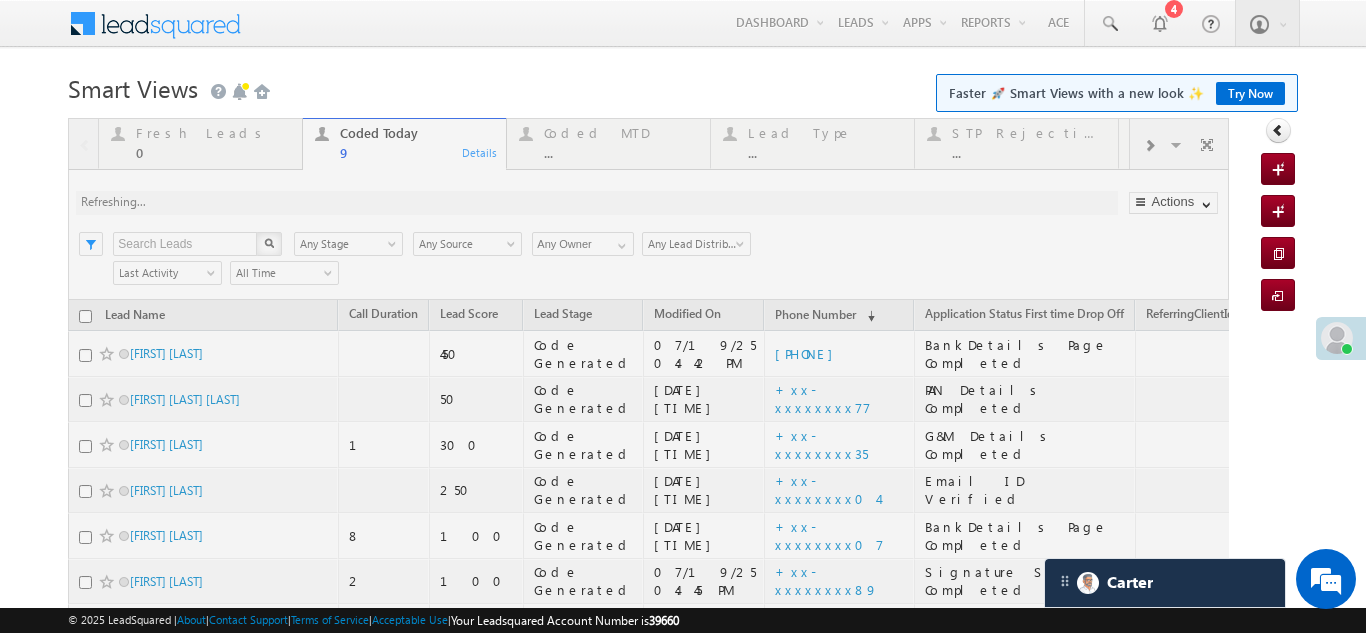 click at bounding box center (648, 501) 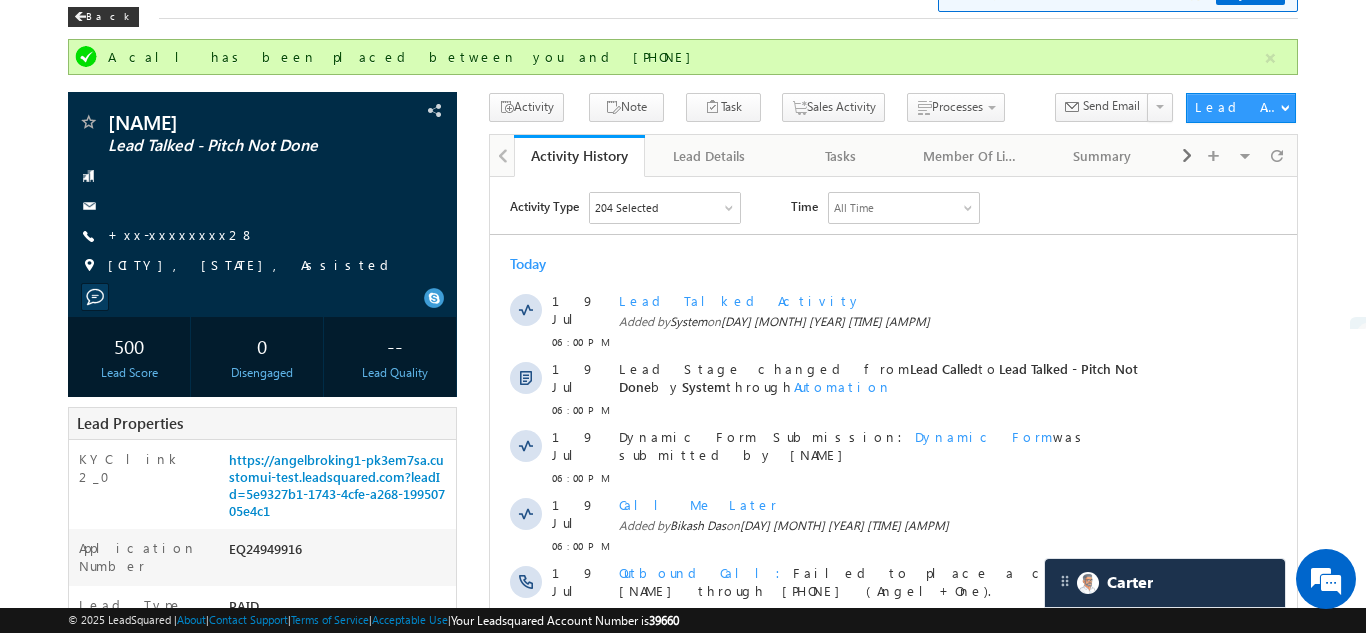 scroll, scrollTop: 0, scrollLeft: 0, axis: both 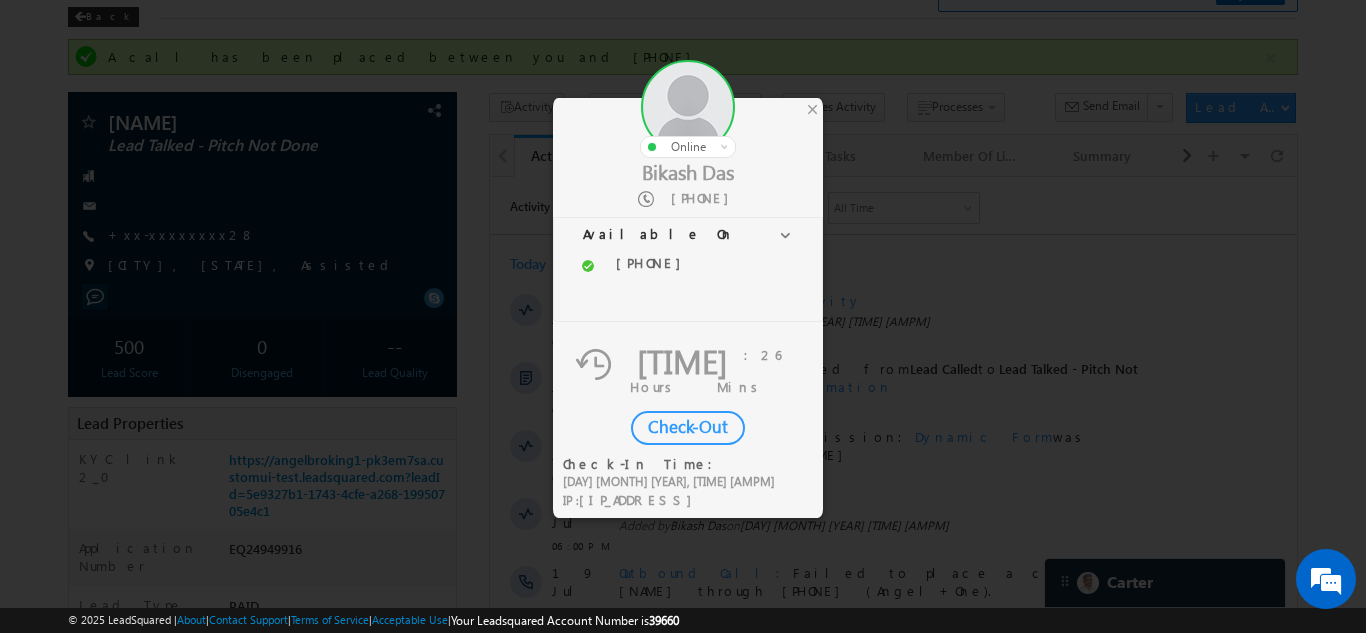 click on "Check-Out" at bounding box center (688, 428) 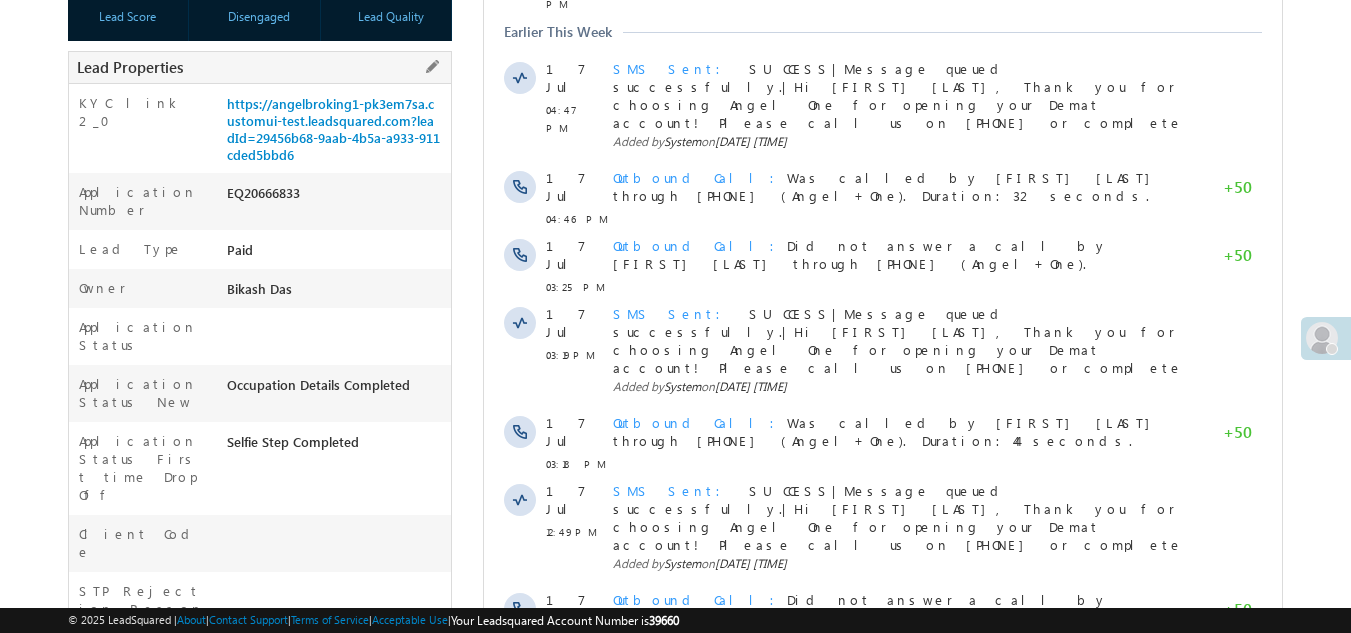scroll, scrollTop: 802, scrollLeft: 0, axis: vertical 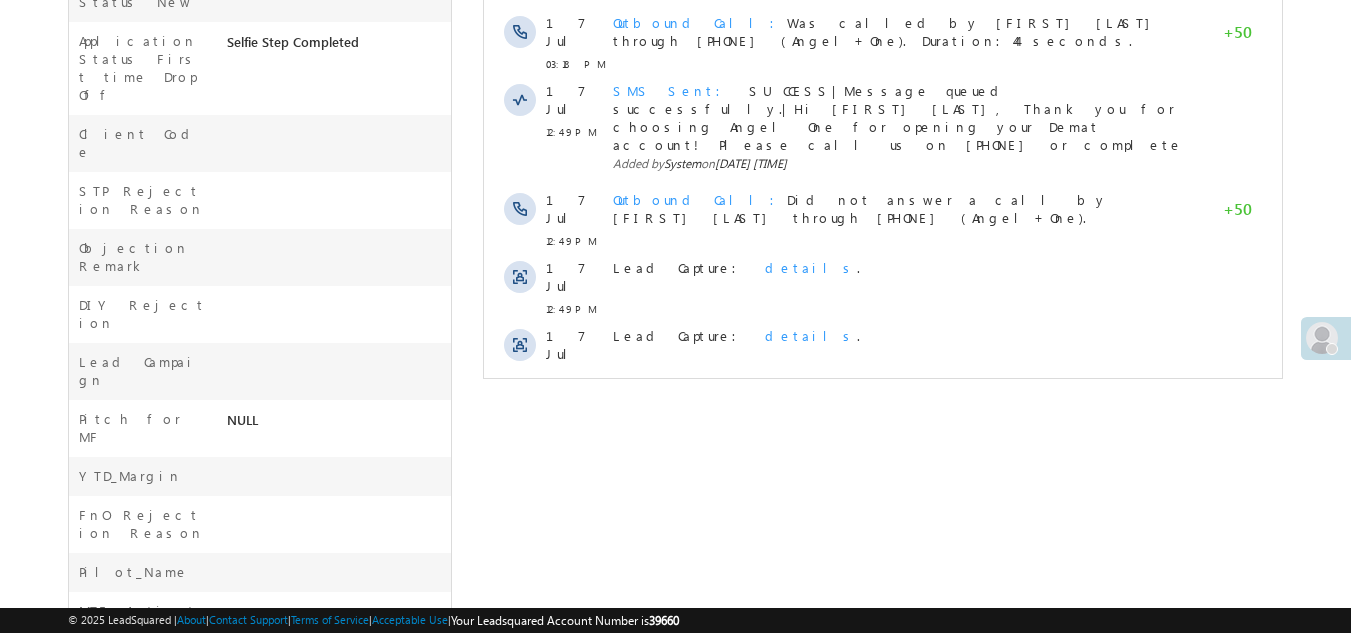 click on "Show More" at bounding box center [883, 421] 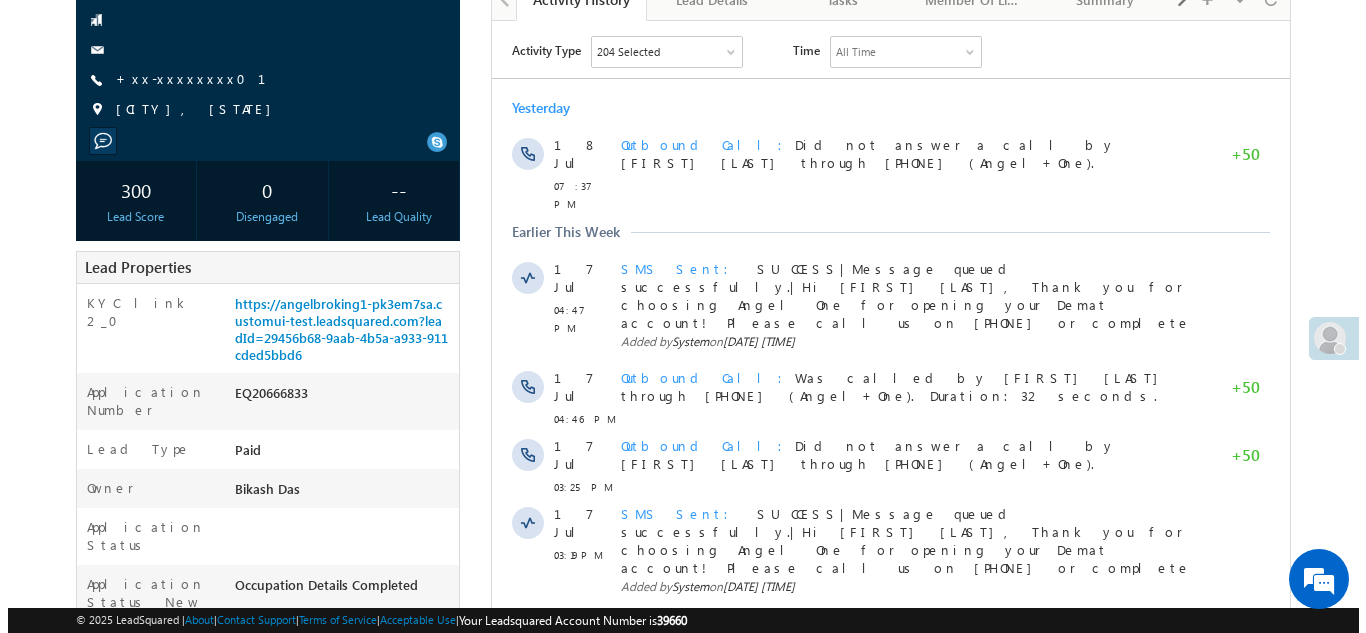scroll, scrollTop: 0, scrollLeft: 0, axis: both 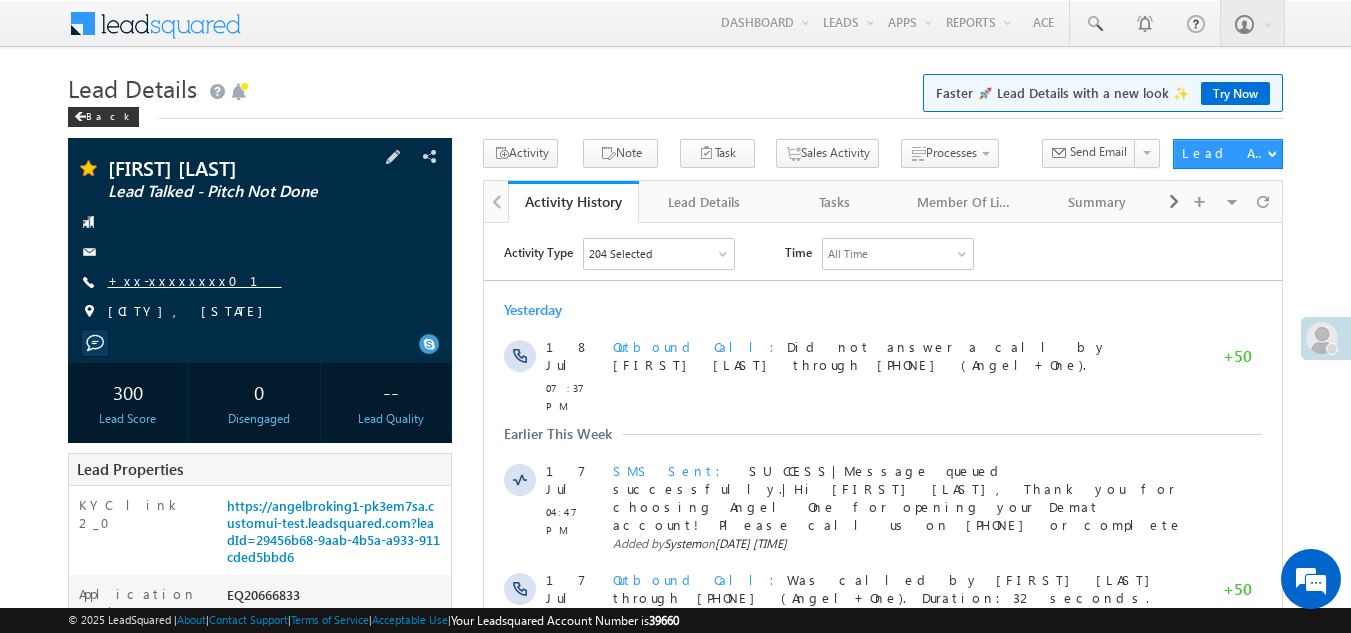 click on "+xx-xxxxxxxx01" at bounding box center (195, 280) 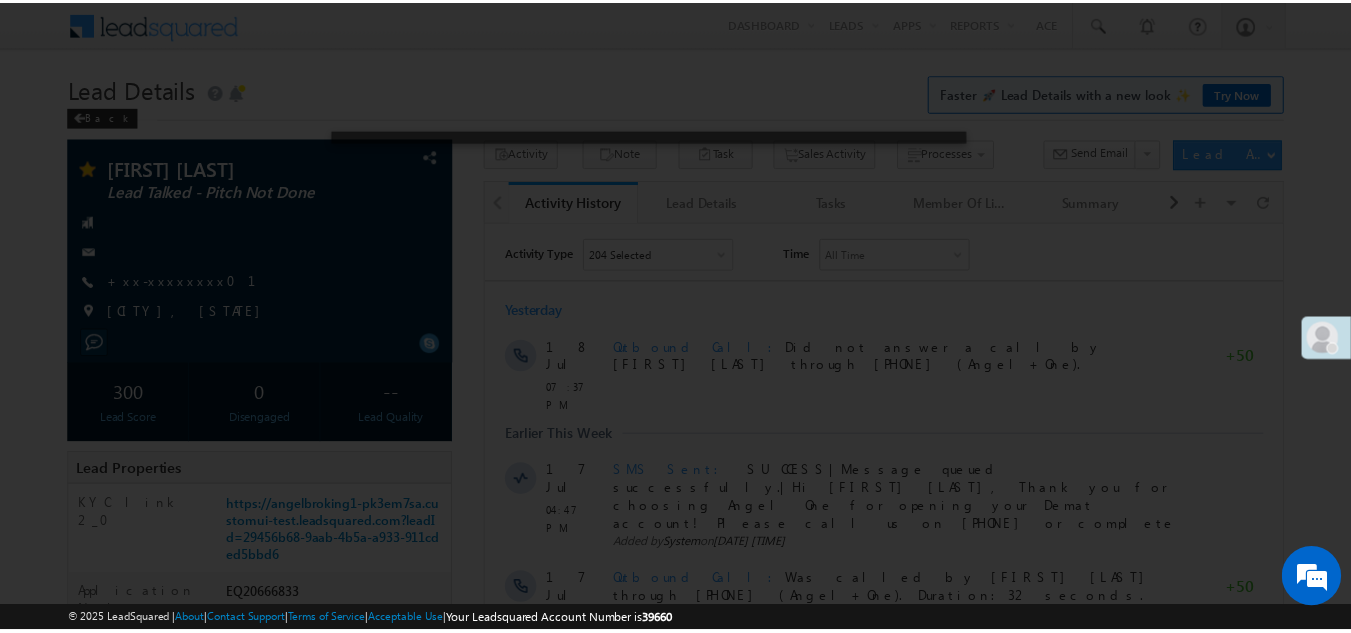 scroll, scrollTop: 0, scrollLeft: 0, axis: both 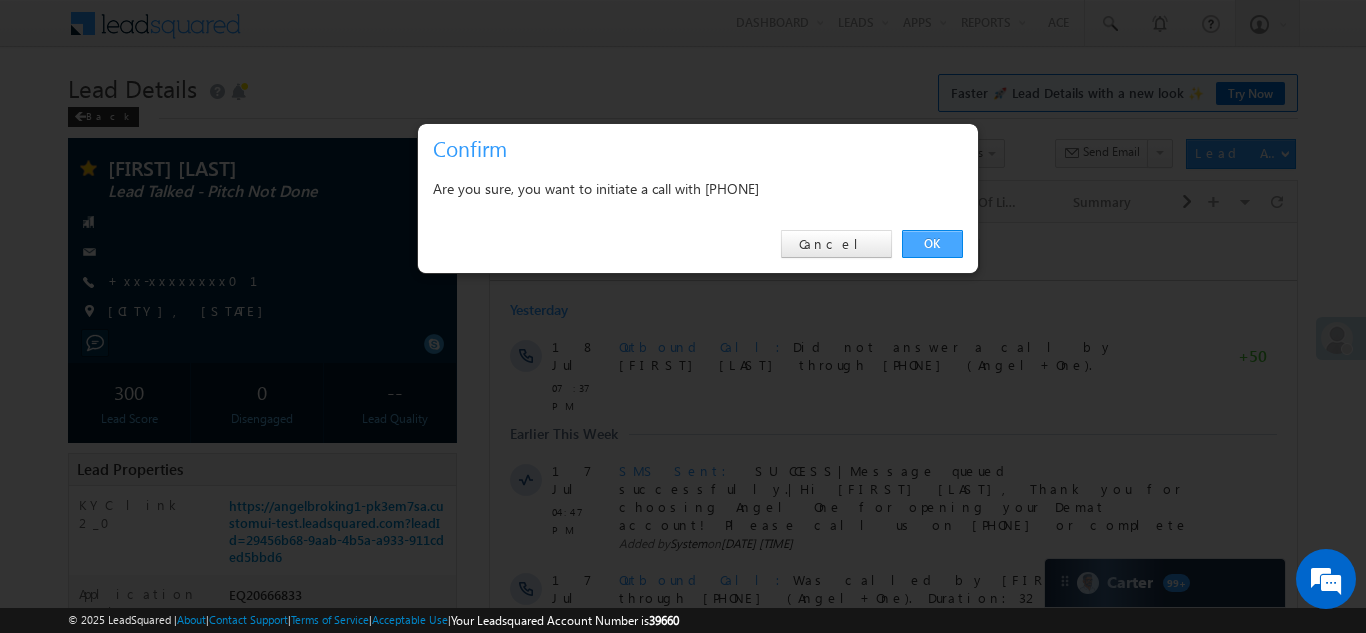 click on "OK" at bounding box center [932, 244] 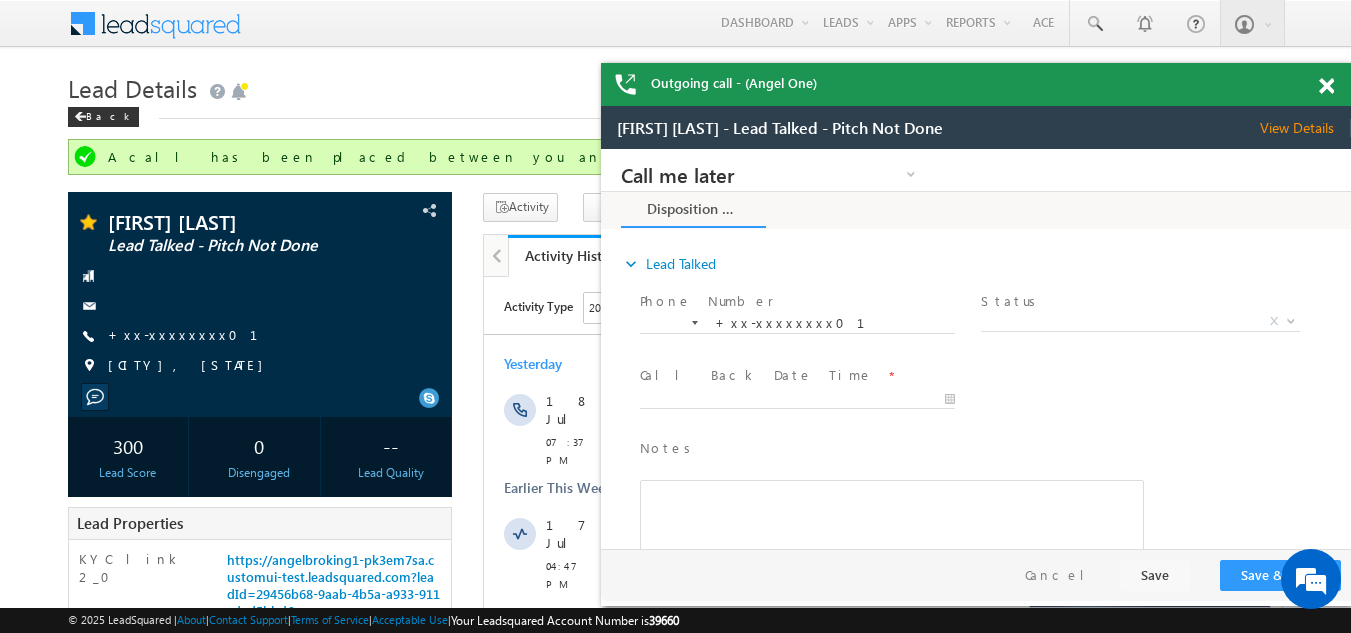 scroll, scrollTop: 0, scrollLeft: 0, axis: both 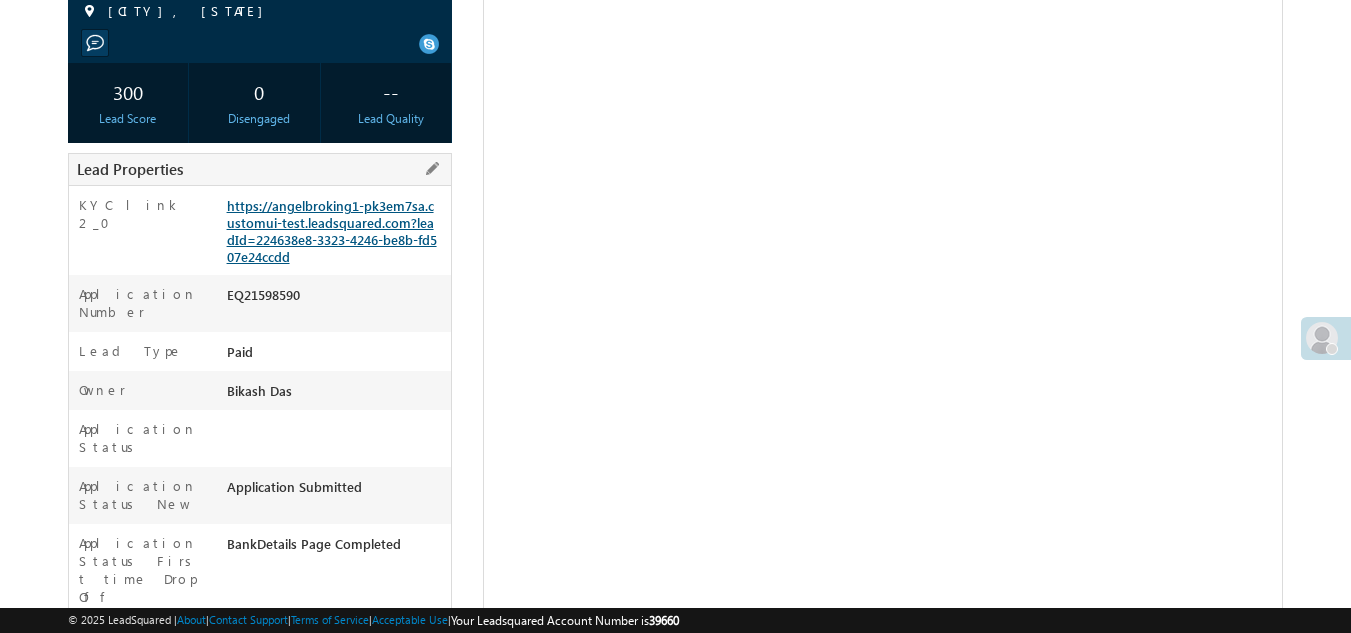 click on "https://angelbroking1-pk3em7sa.customui-test.leadsquared.com?leadId=224638e8-3323-4246-be8b-fd507e24ccdd" at bounding box center (332, 231) 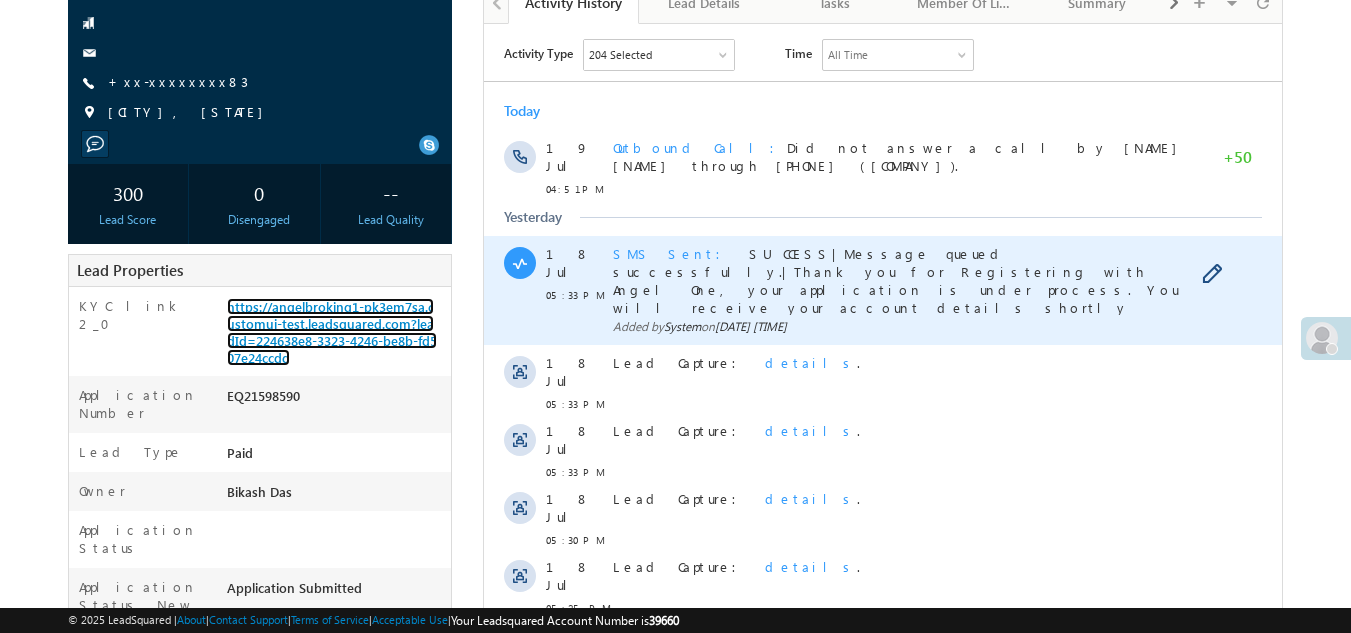 scroll, scrollTop: 200, scrollLeft: 0, axis: vertical 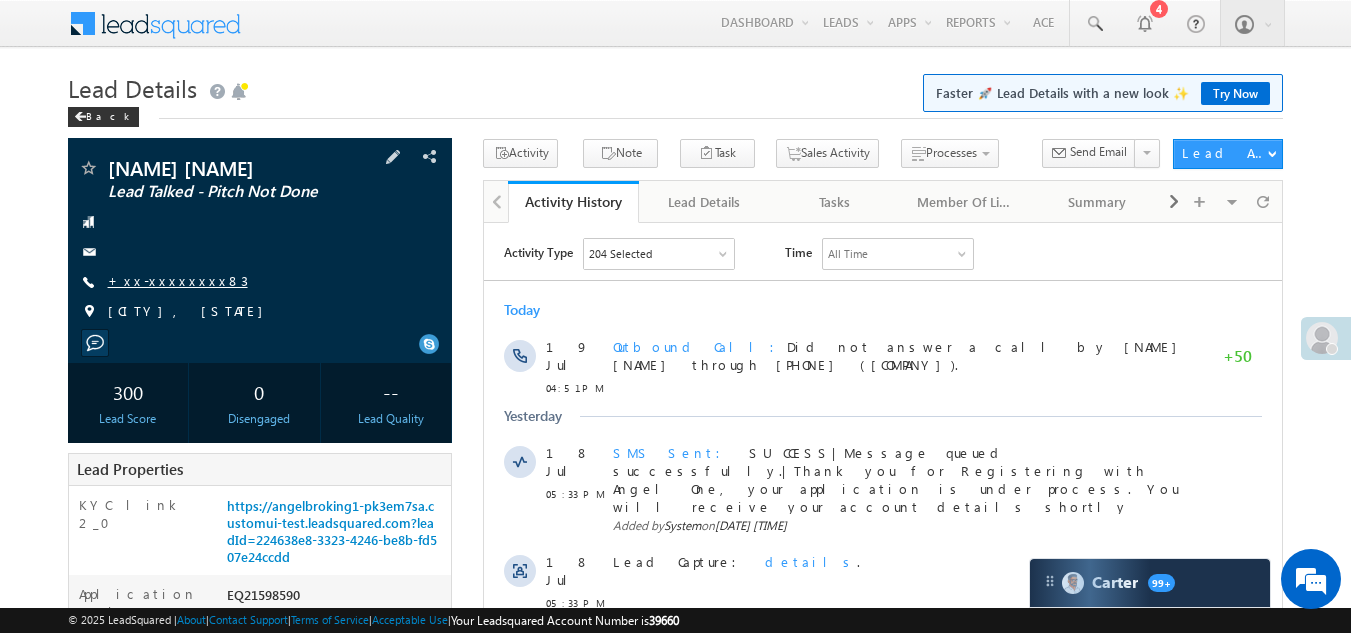 click on "+xx-xxxxxxxx83" at bounding box center (178, 280) 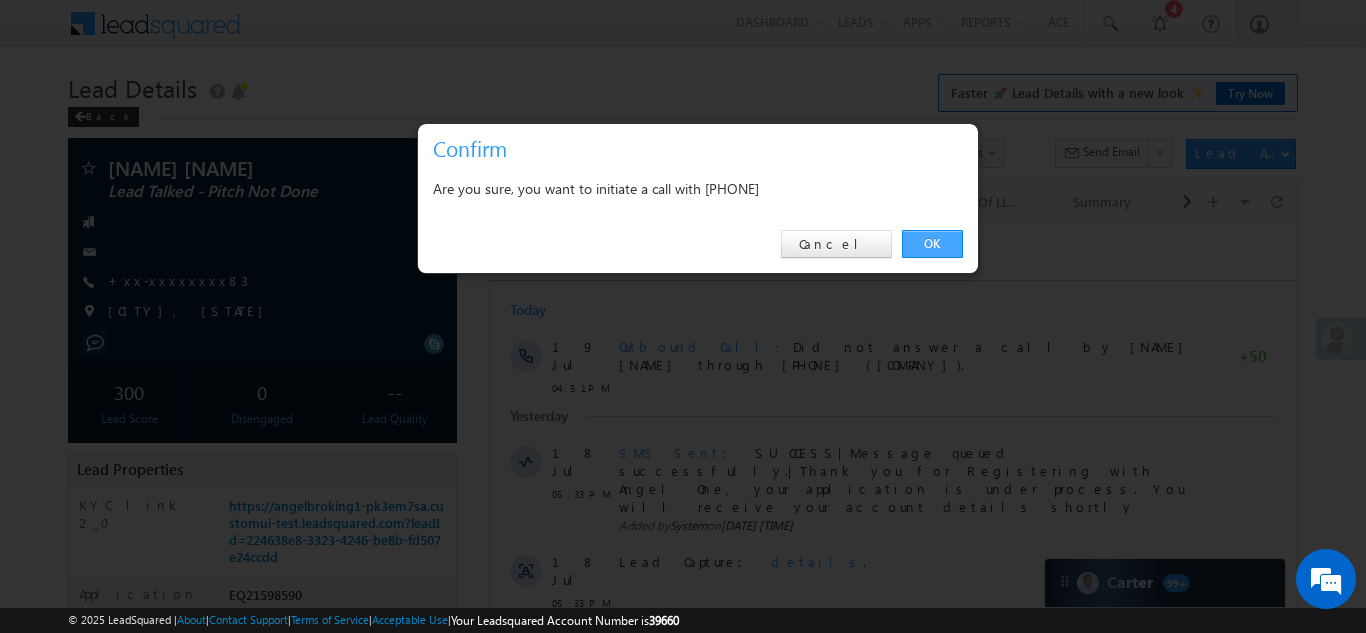 click on "OK" at bounding box center [932, 244] 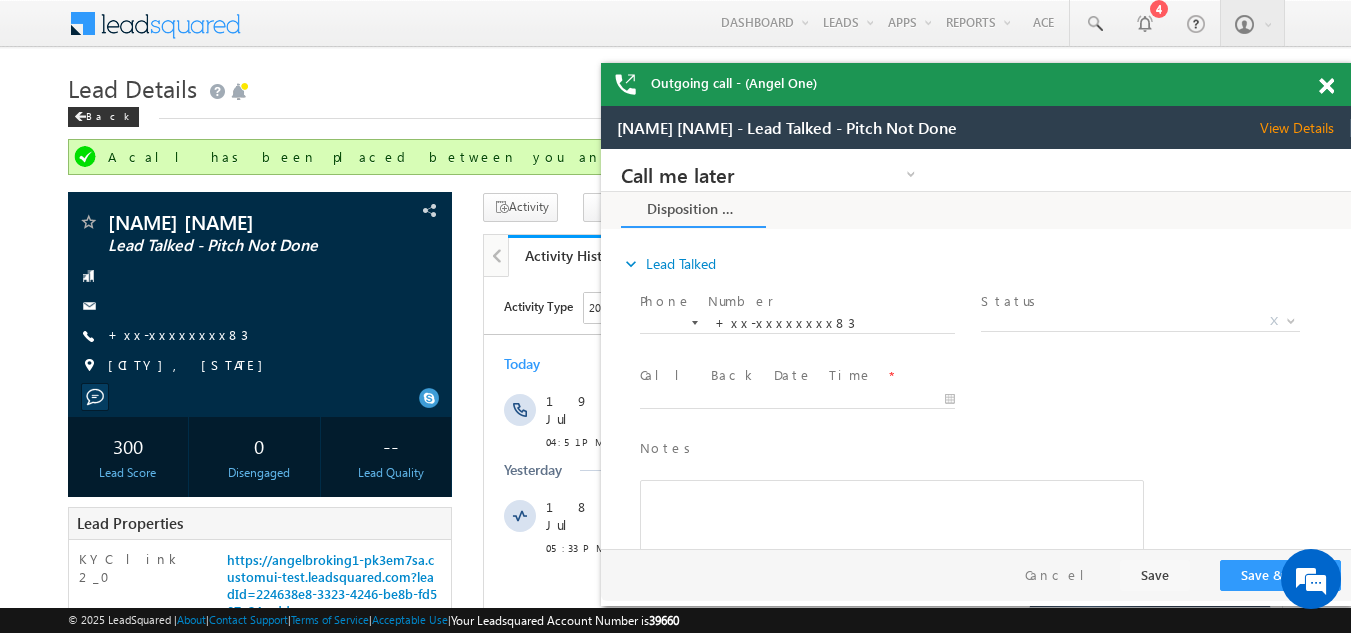 scroll, scrollTop: 300, scrollLeft: 0, axis: vertical 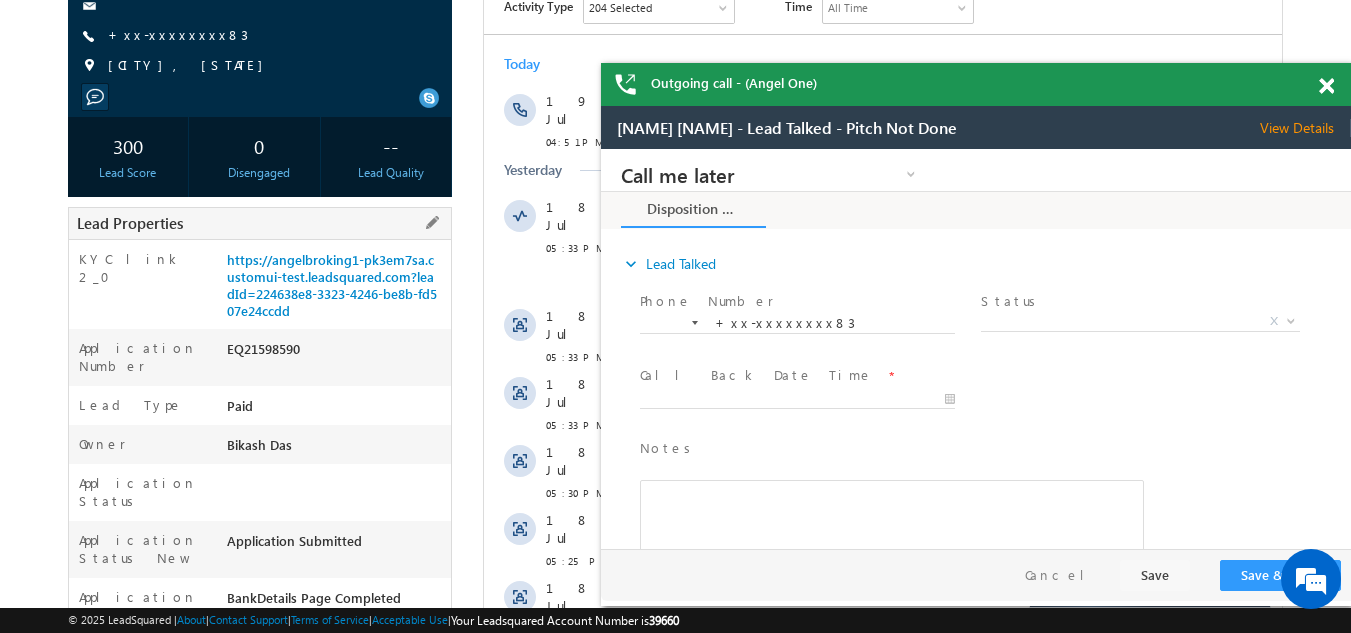 drag, startPoint x: 227, startPoint y: 347, endPoint x: 316, endPoint y: 351, distance: 89.08984 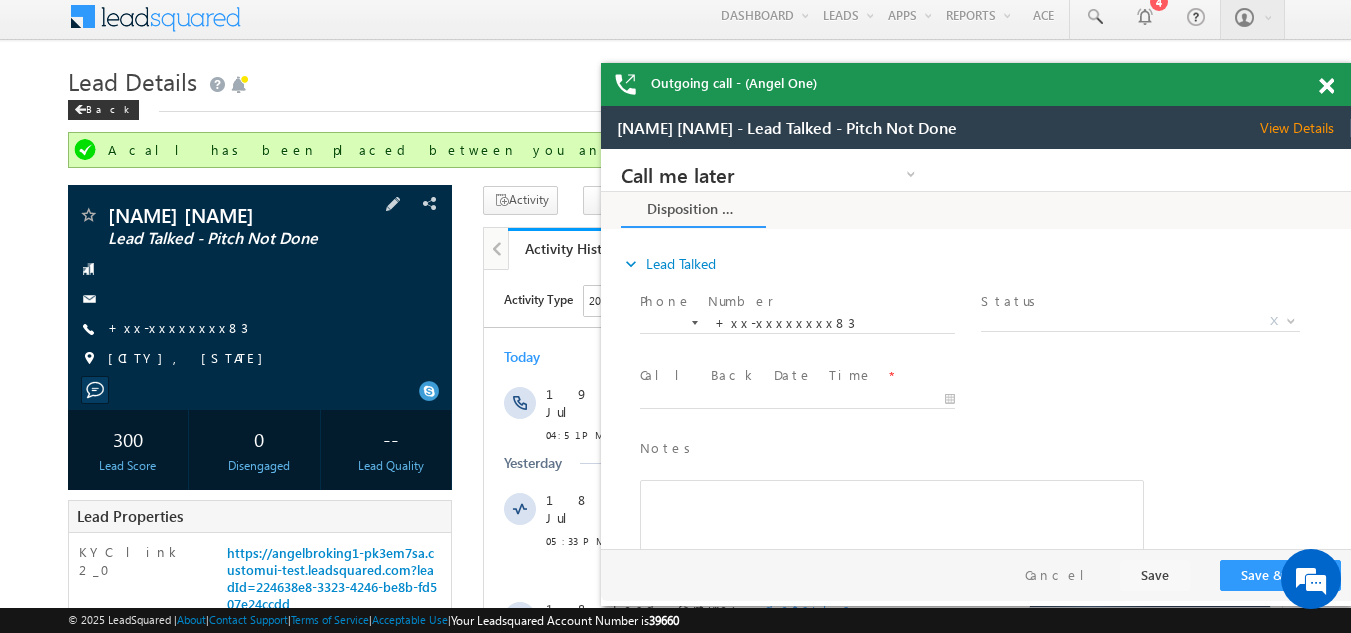 scroll, scrollTop: 0, scrollLeft: 0, axis: both 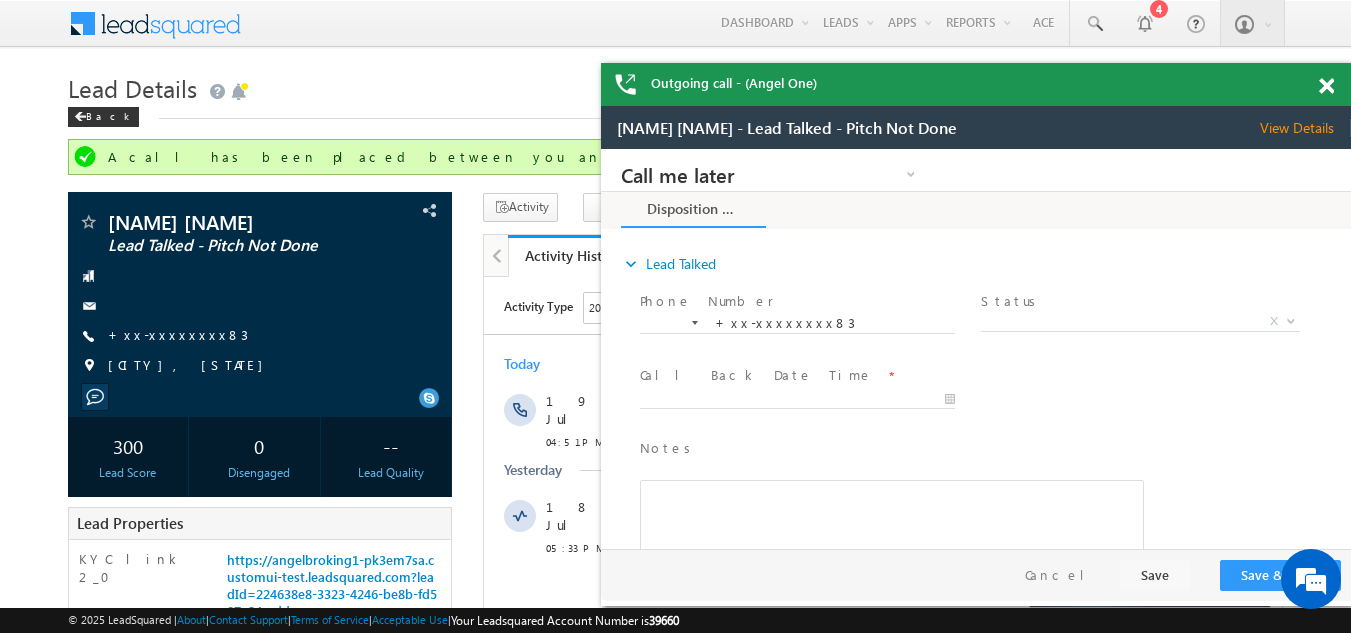 click at bounding box center (1326, 86) 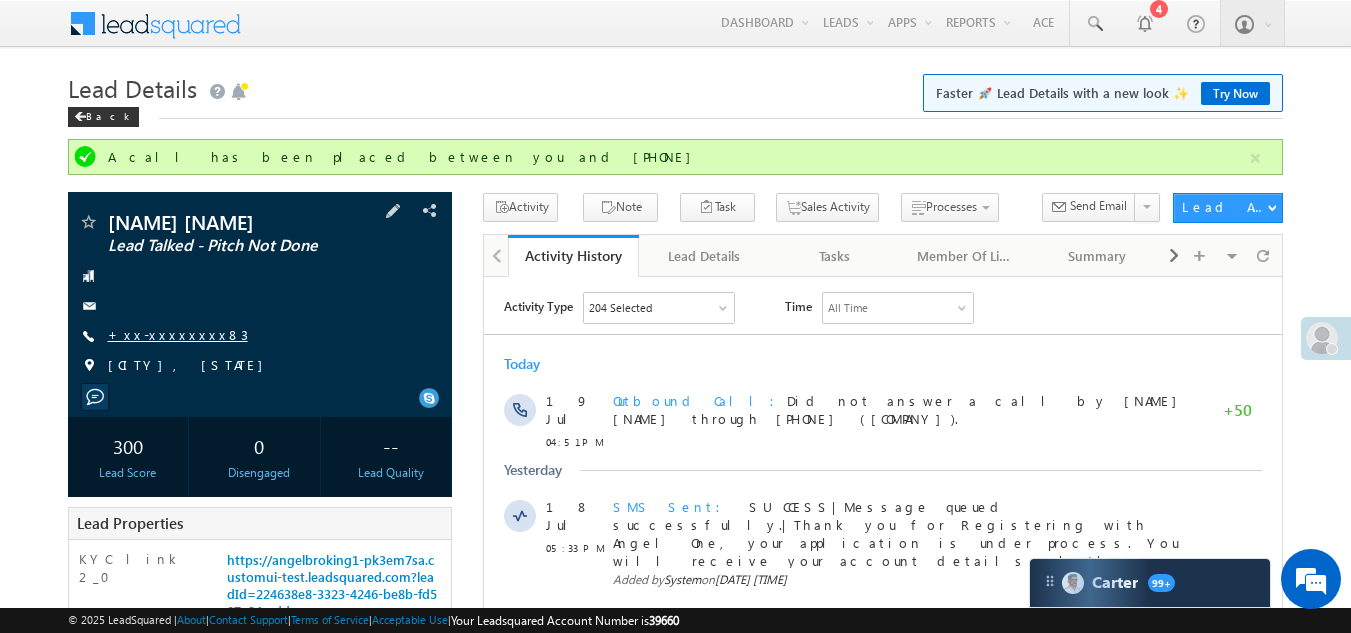 click on "+xx-xxxxxxxx83" at bounding box center (178, 334) 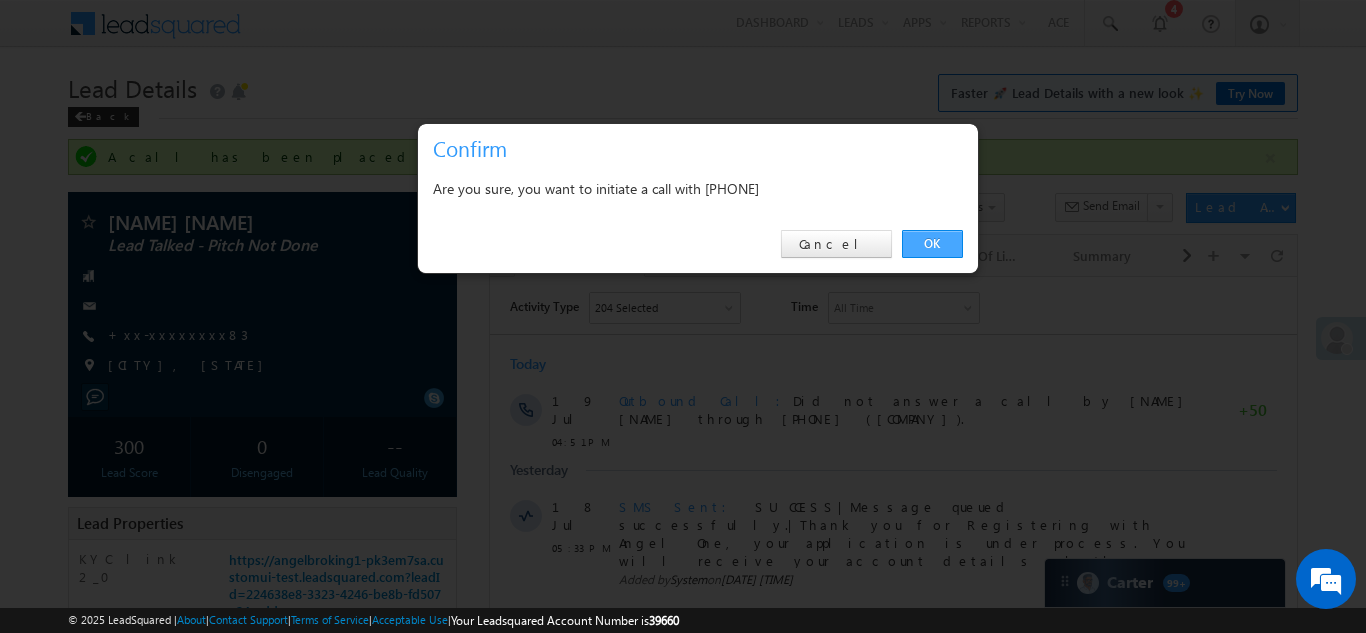 click on "OK" at bounding box center [932, 244] 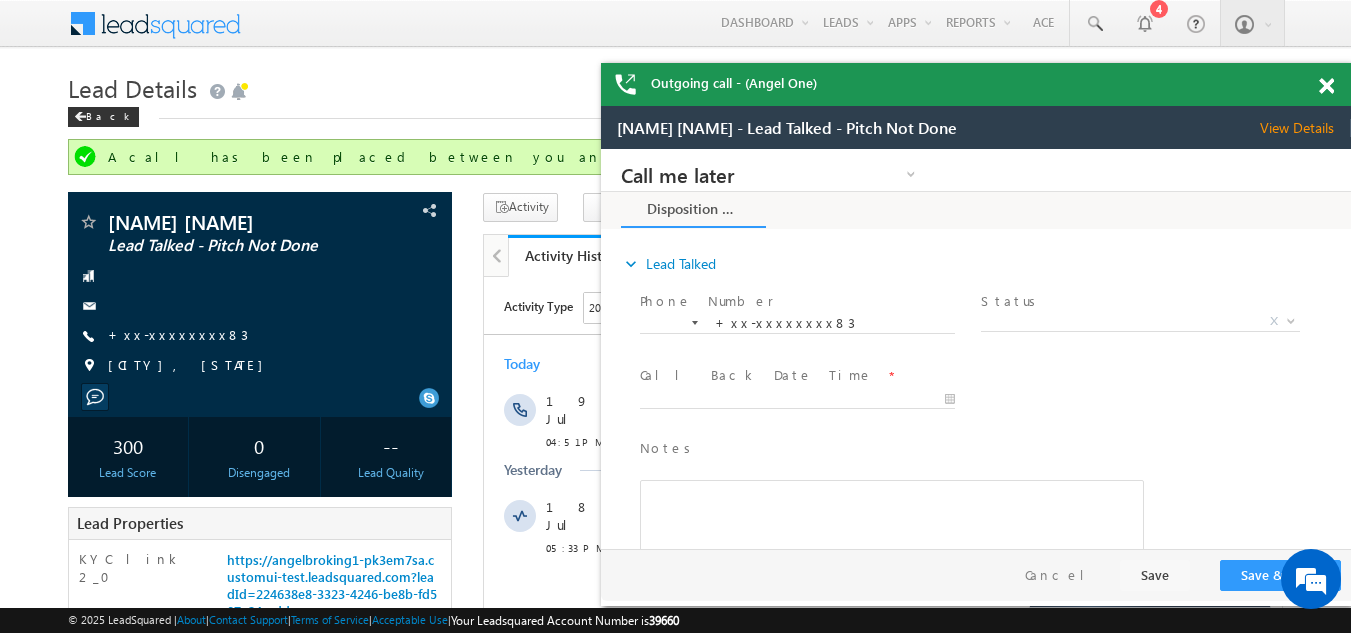 scroll, scrollTop: 0, scrollLeft: 0, axis: both 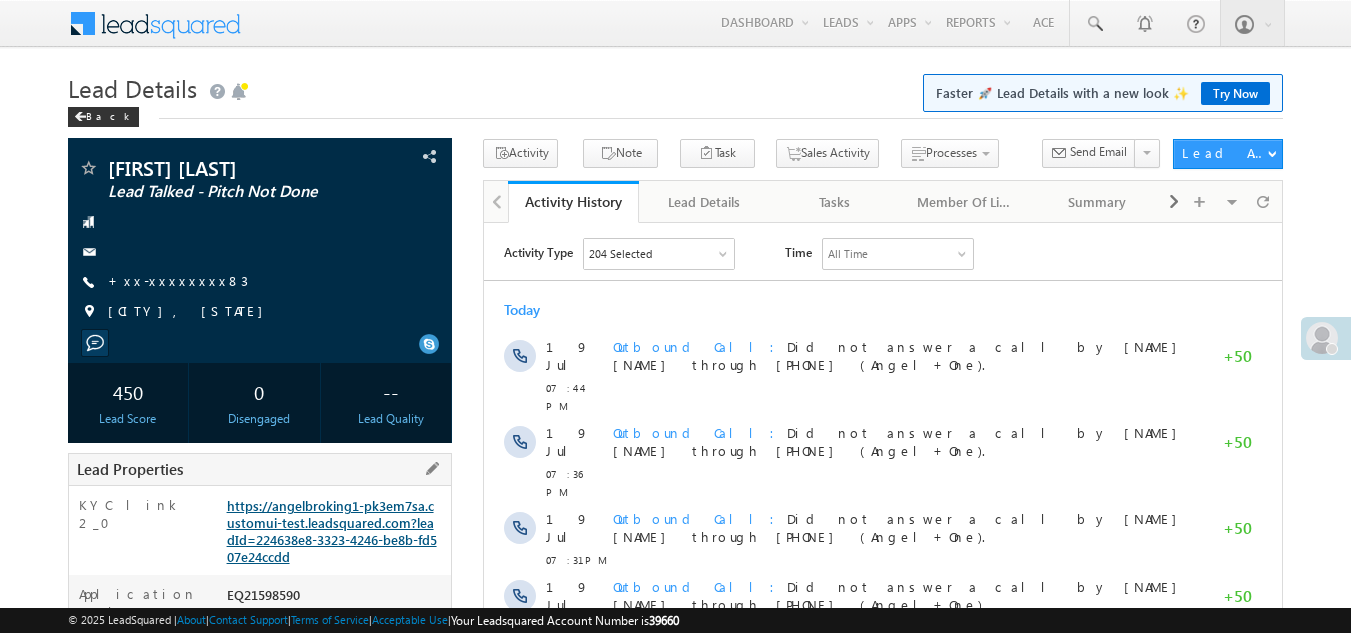 click on "https://angelbroking1-pk3em7sa.customui-test.leadsquared.com?leadId=224638e8-3323-4246-be8b-fd507e24ccdd" at bounding box center (332, 531) 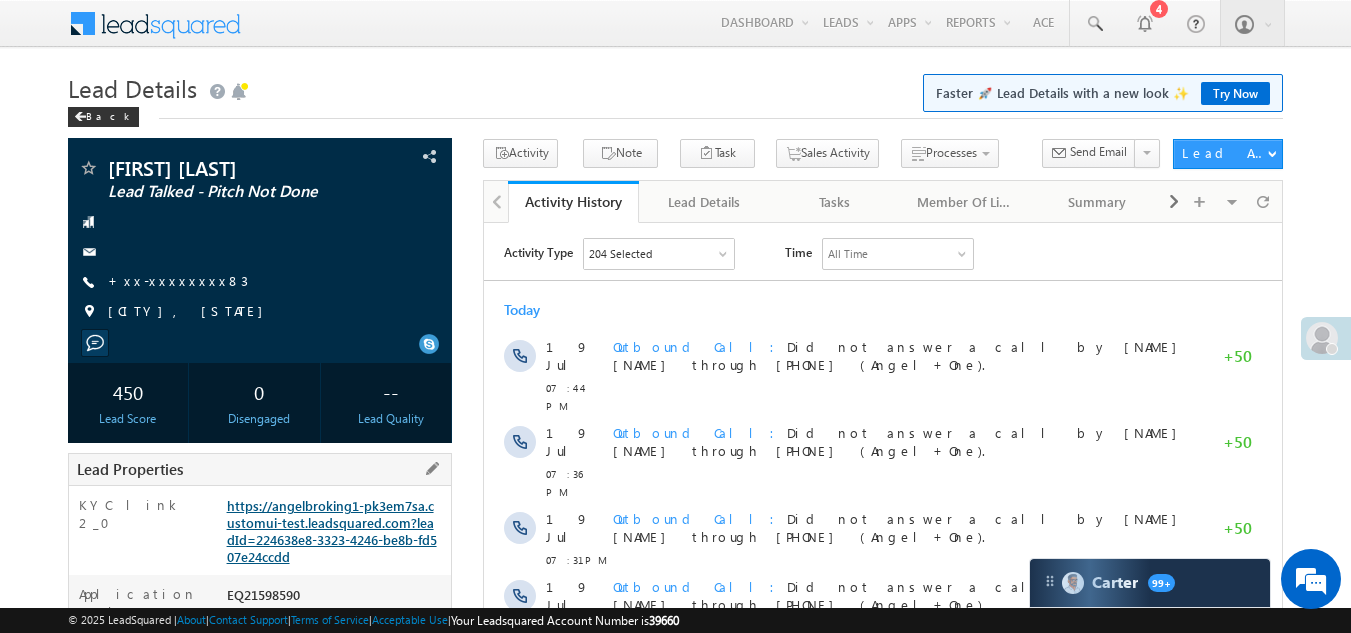 scroll, scrollTop: 0, scrollLeft: 0, axis: both 